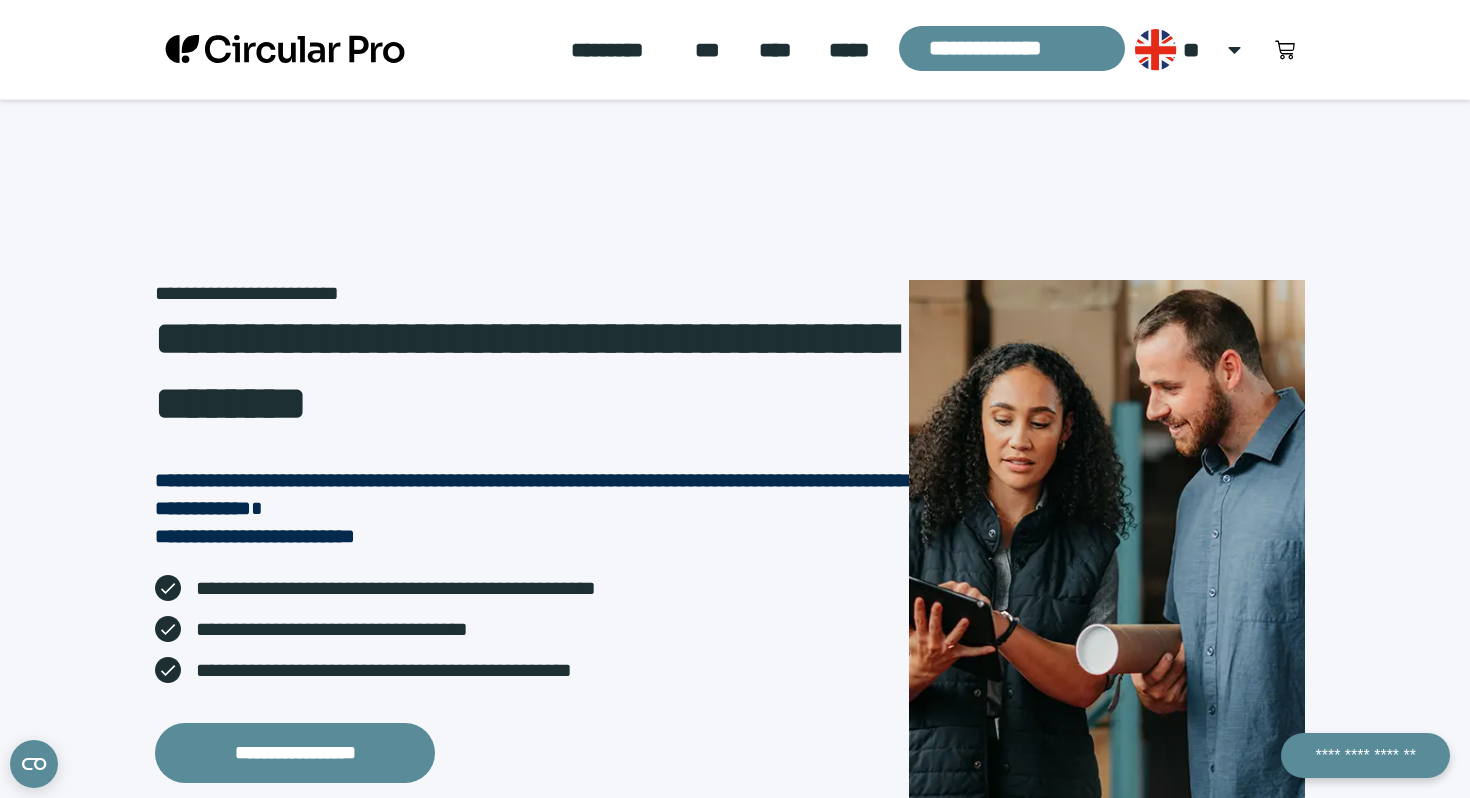 scroll, scrollTop: 0, scrollLeft: 0, axis: both 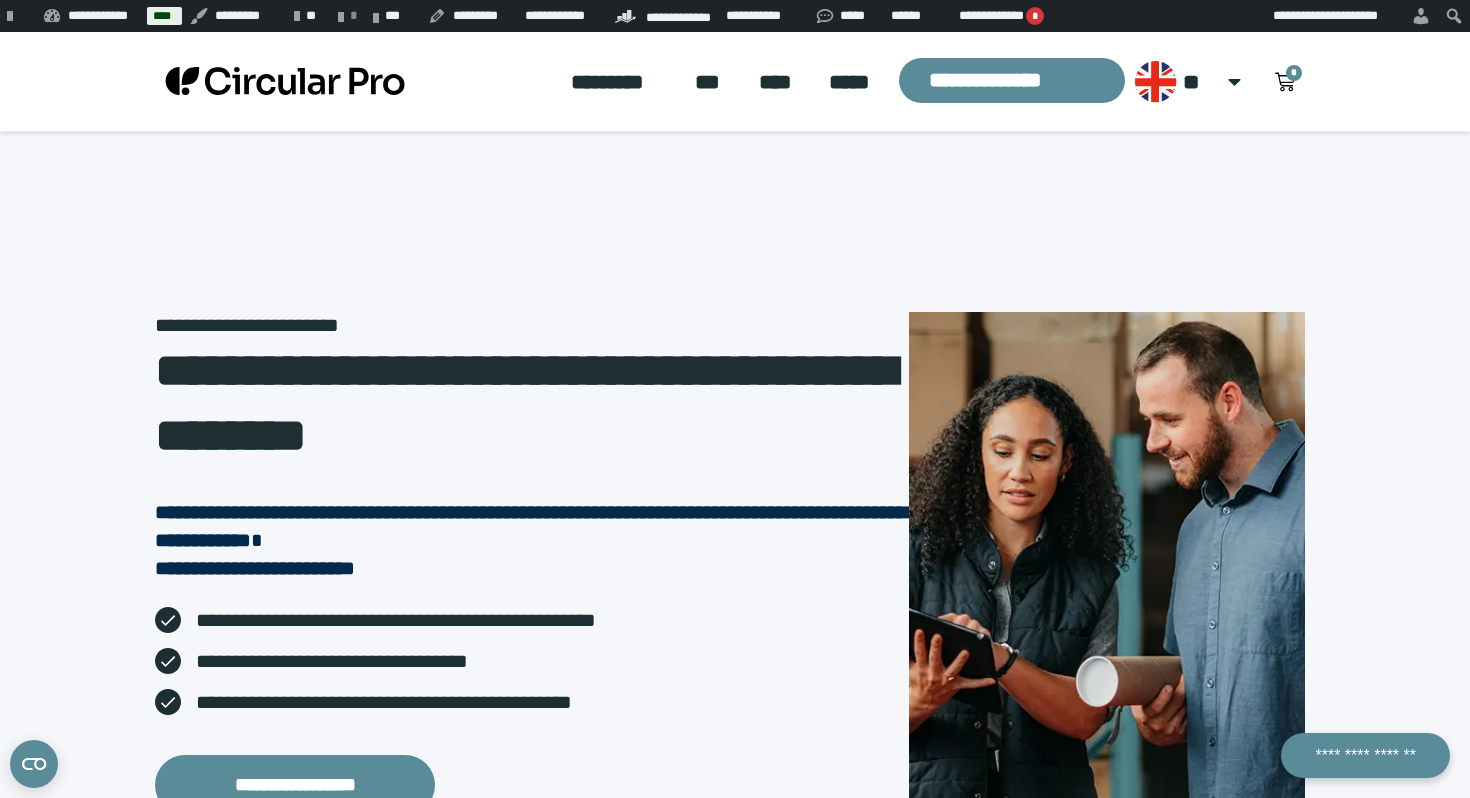 click on "*********" 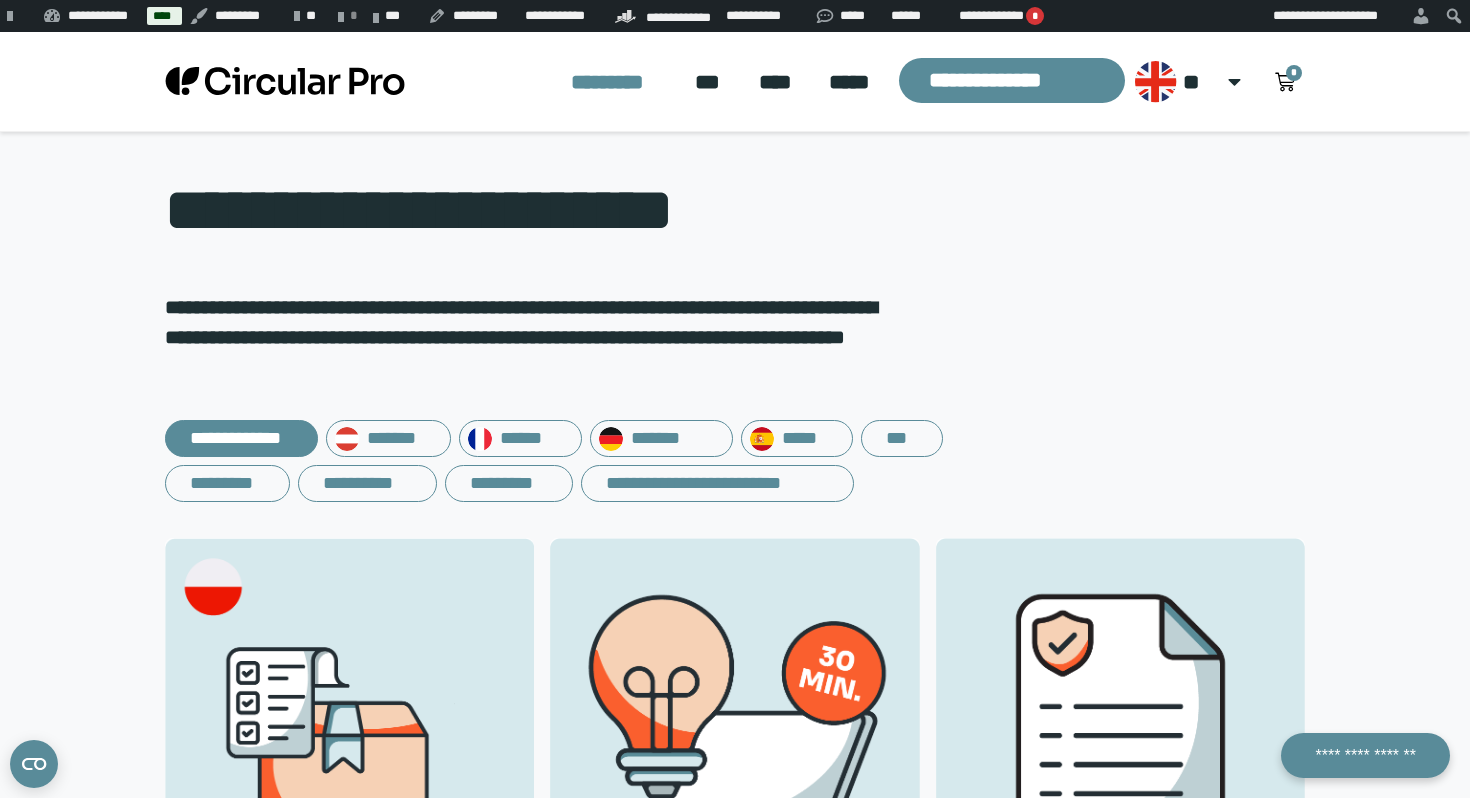 scroll, scrollTop: 0, scrollLeft: 0, axis: both 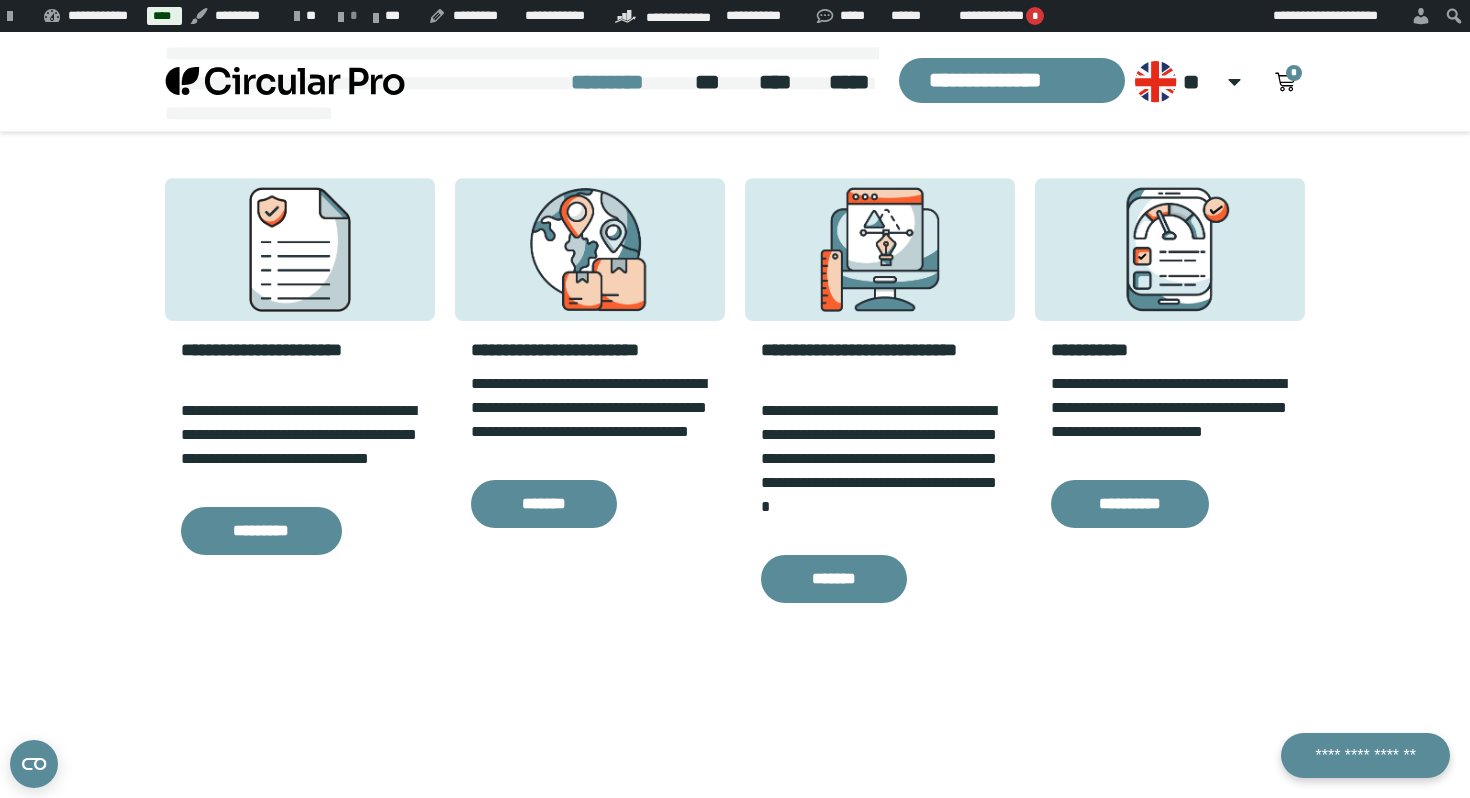 click at bounding box center [590, 249] 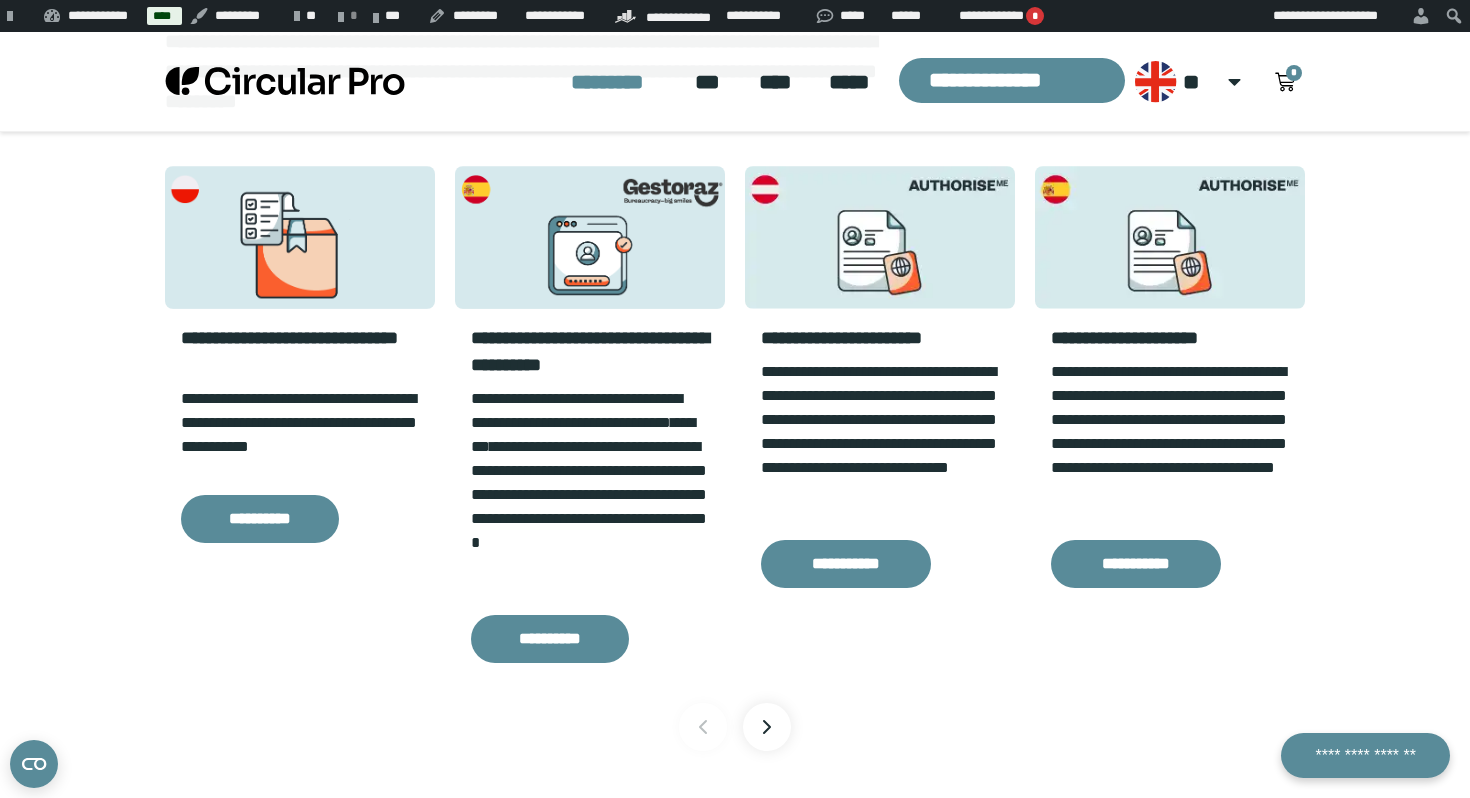 scroll, scrollTop: 2952, scrollLeft: 0, axis: vertical 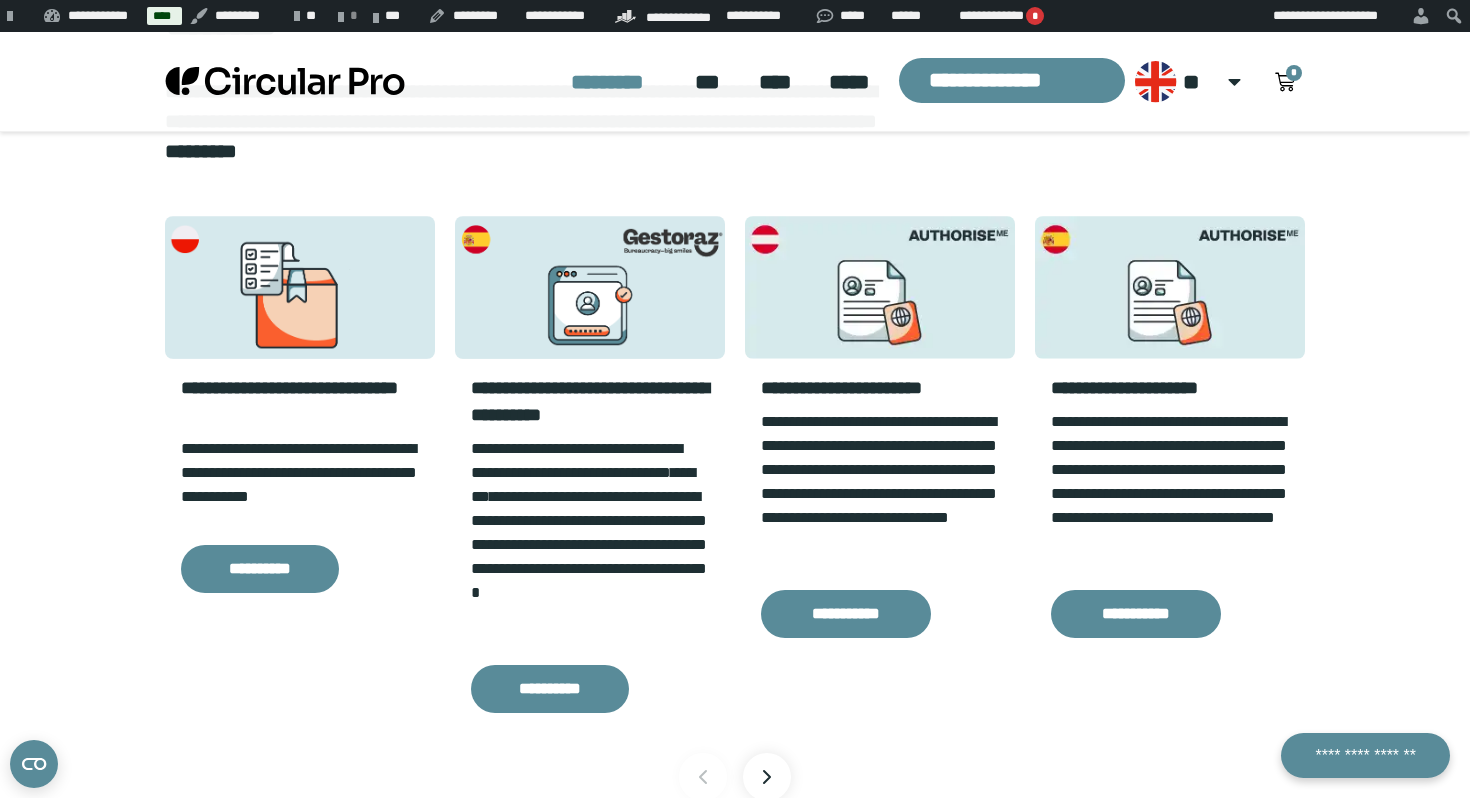 click at bounding box center (590, 287) 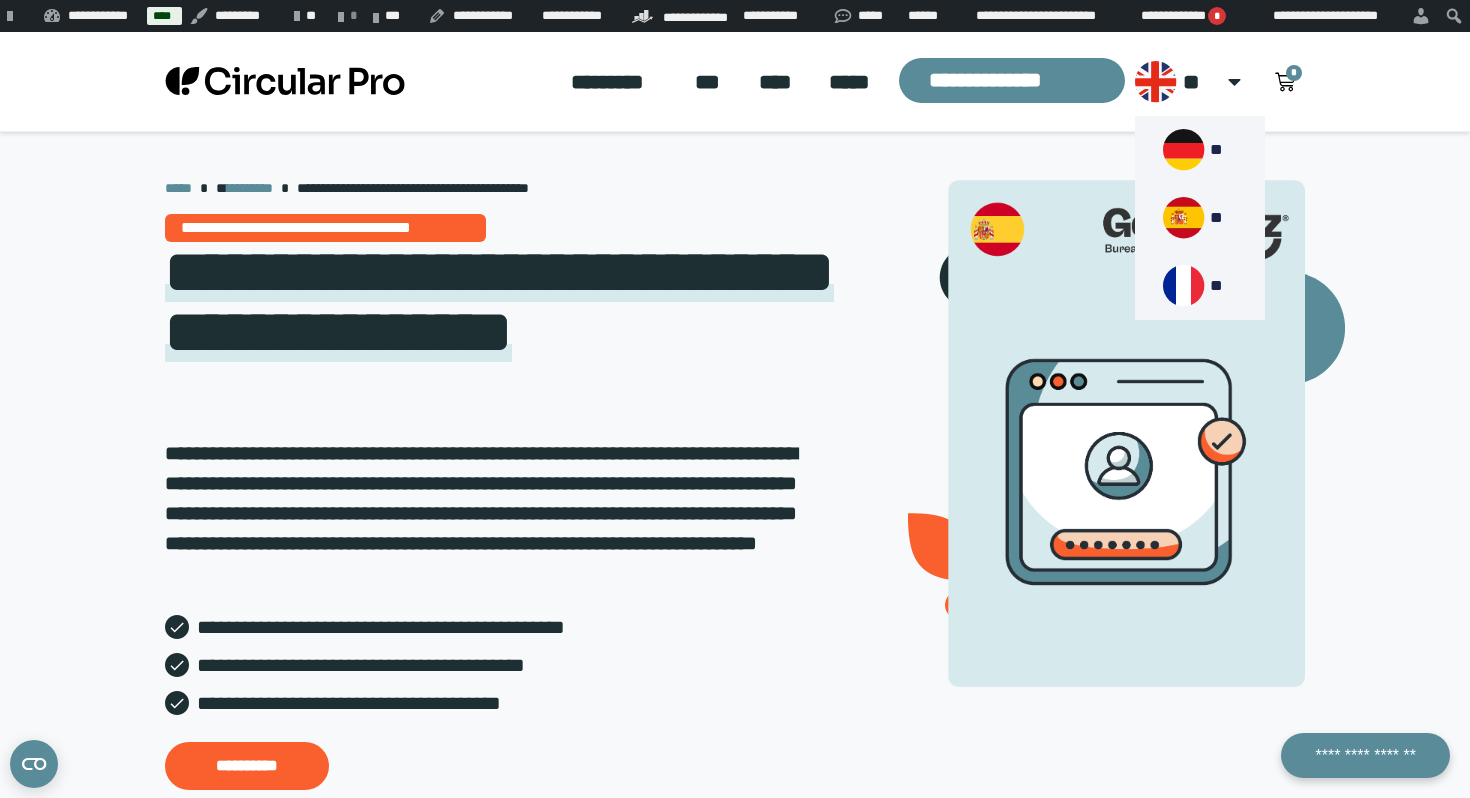 scroll, scrollTop: 0, scrollLeft: 0, axis: both 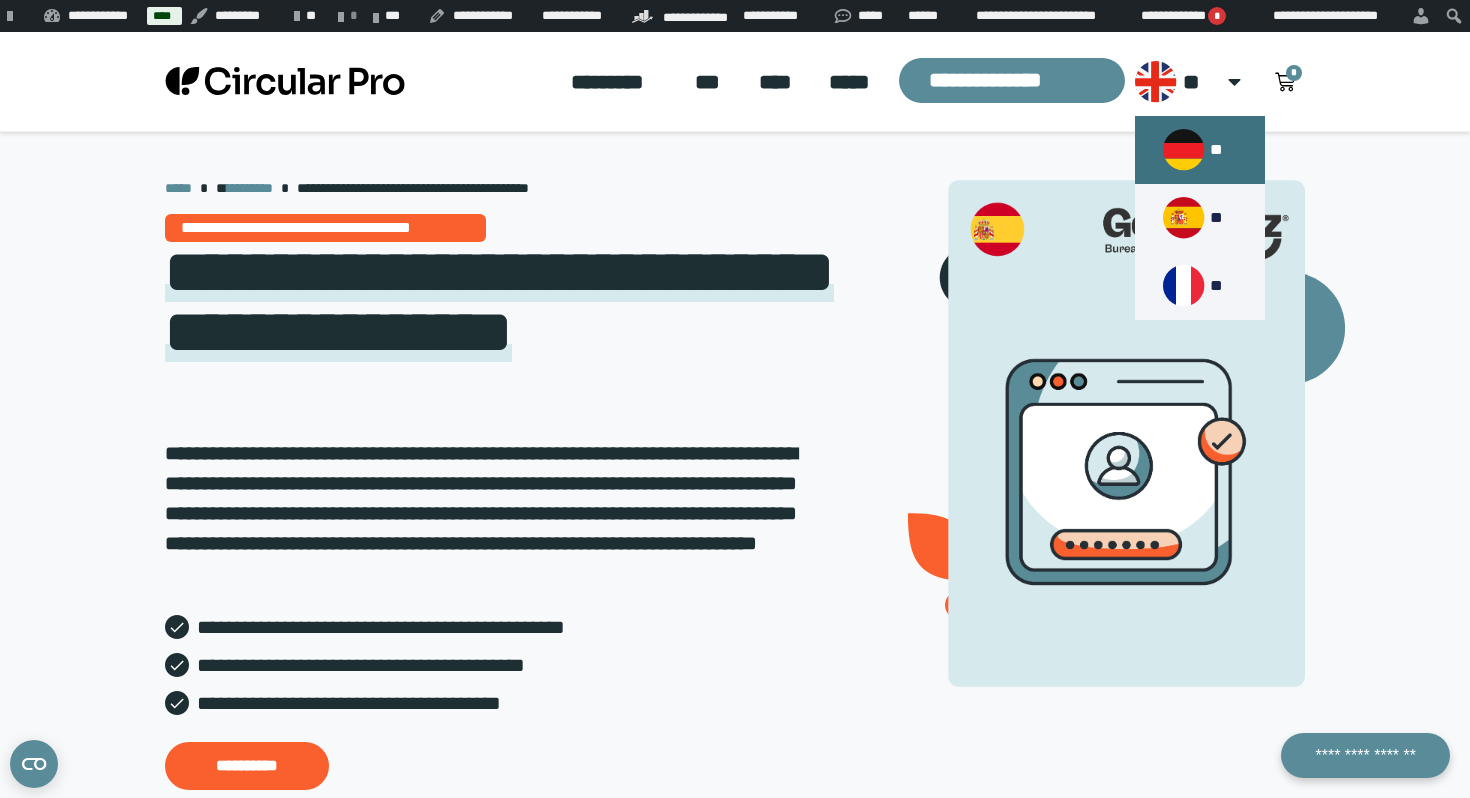 click on "**" 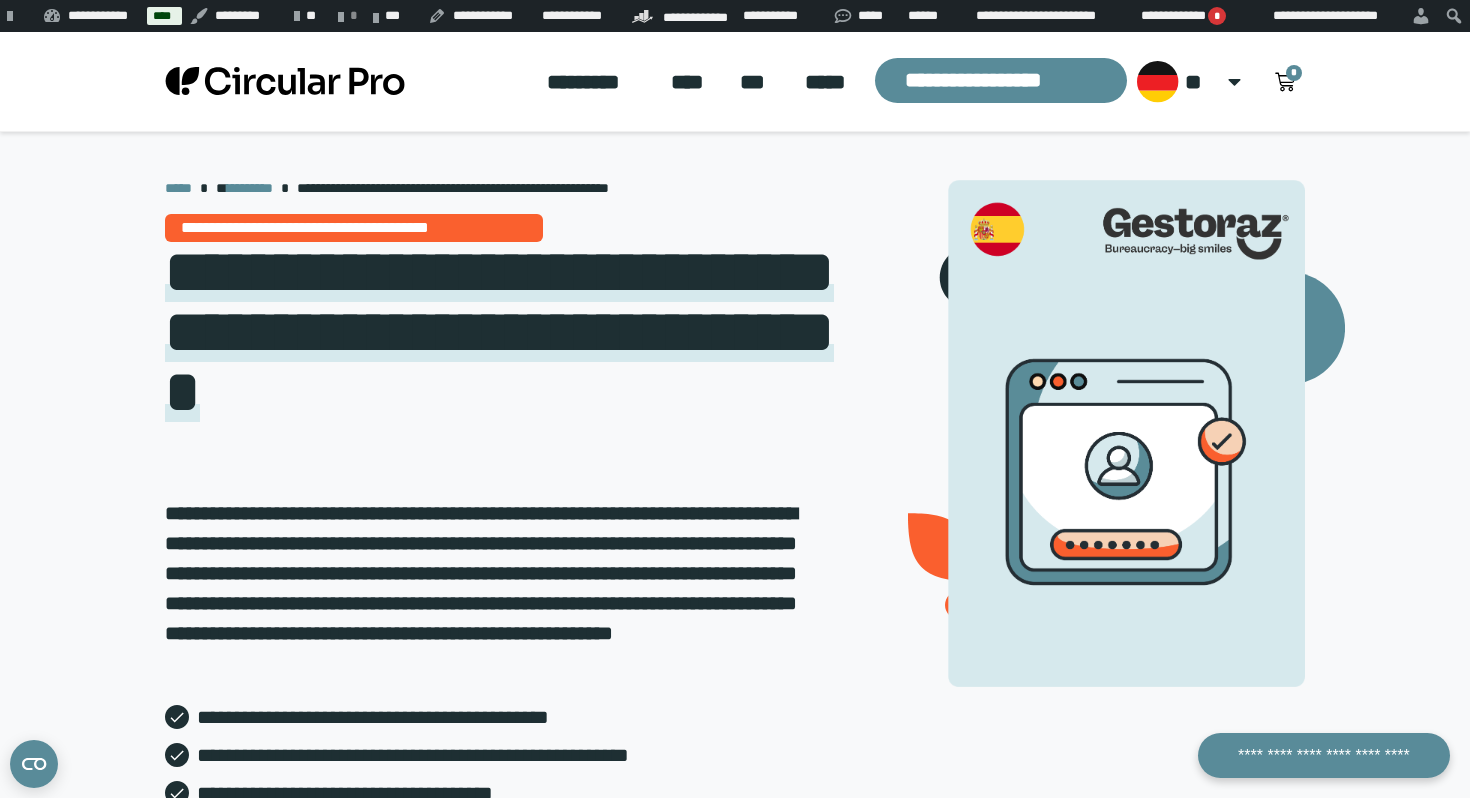 scroll, scrollTop: 0, scrollLeft: 0, axis: both 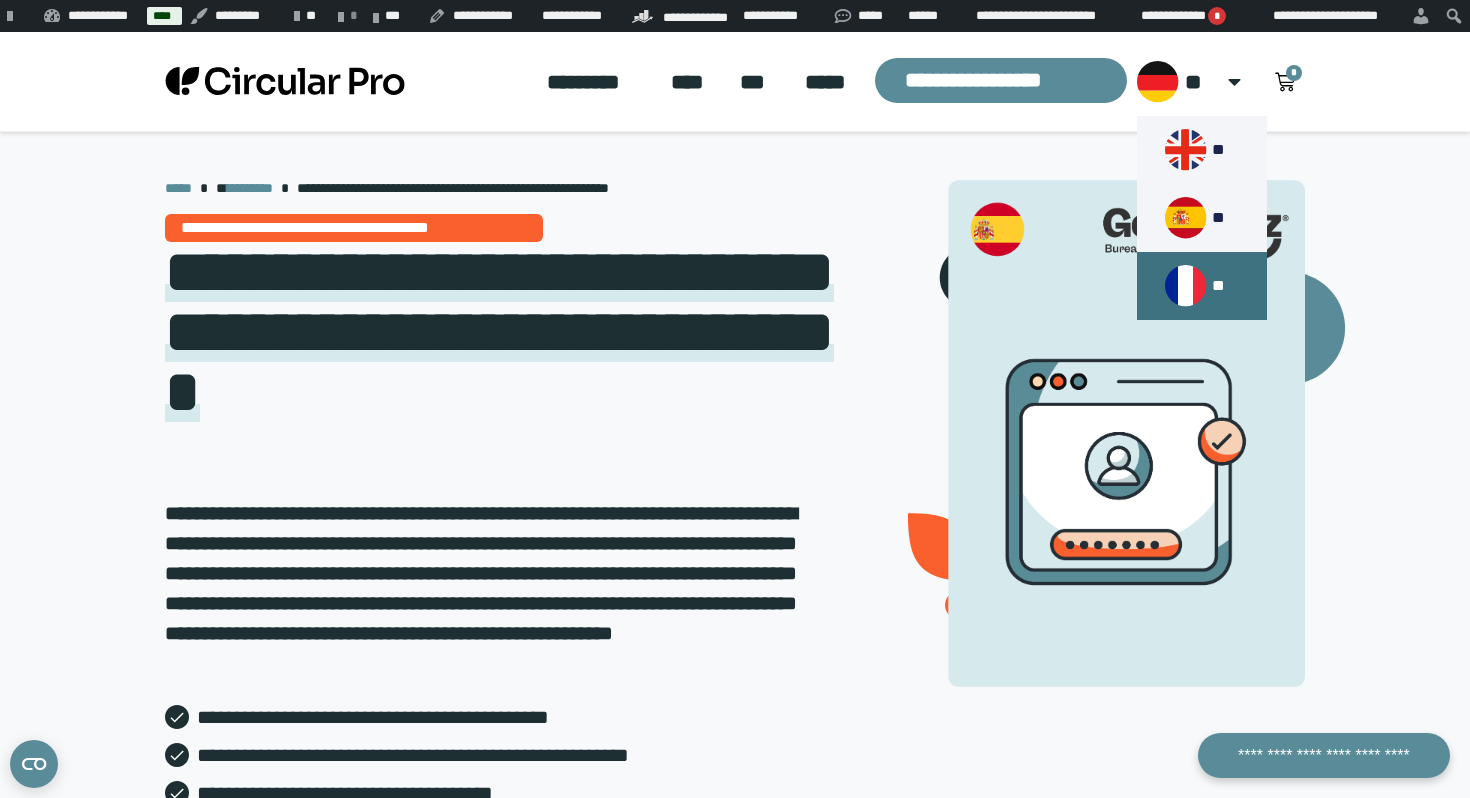 click 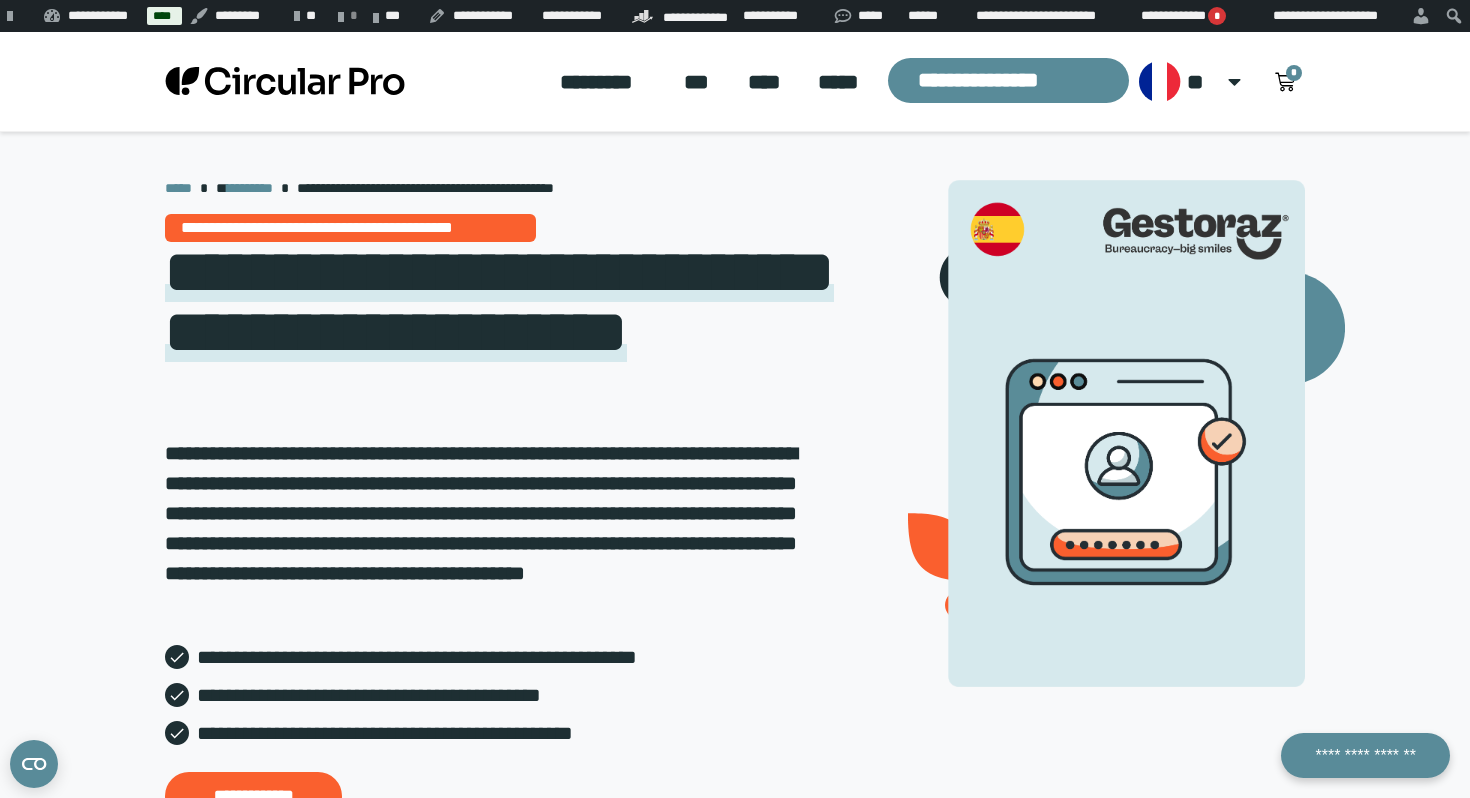 scroll, scrollTop: 0, scrollLeft: 0, axis: both 